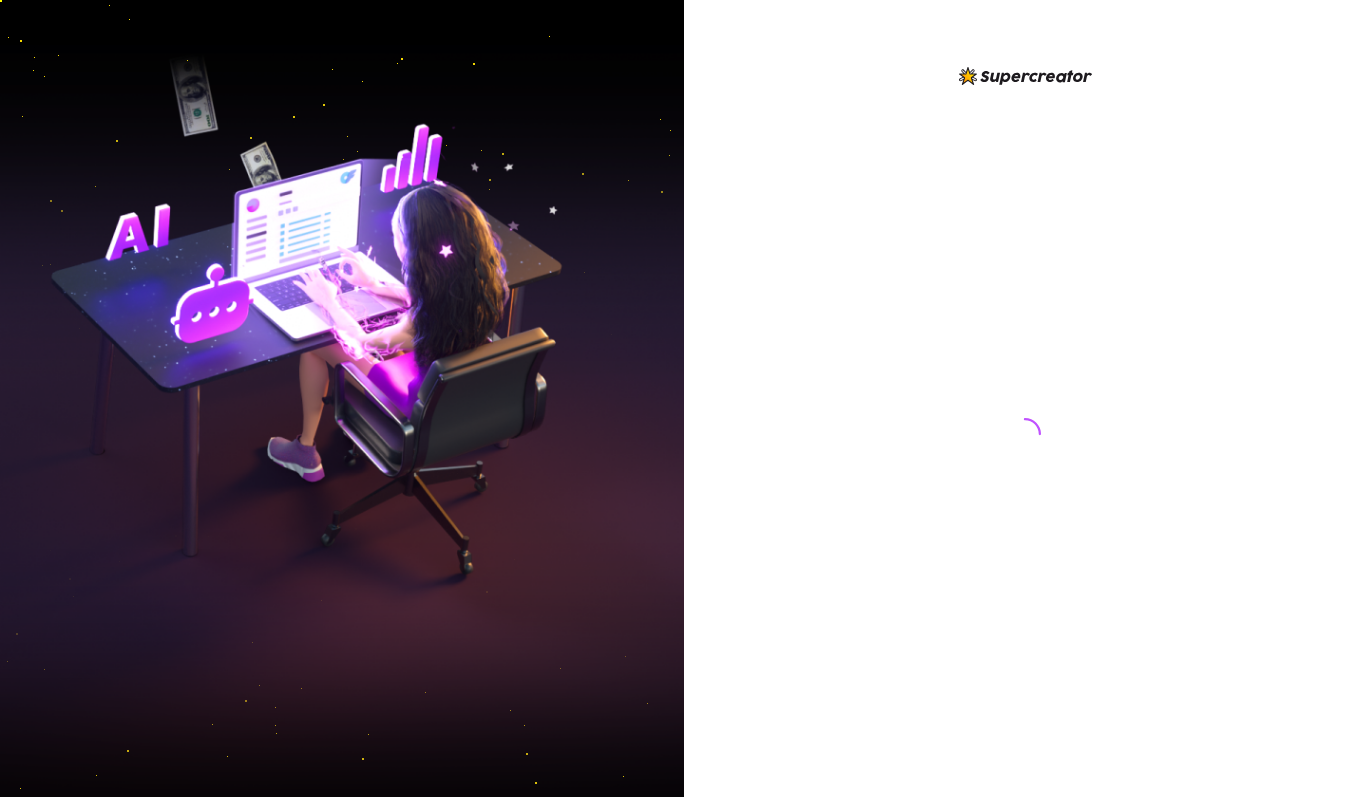 scroll, scrollTop: 0, scrollLeft: 0, axis: both 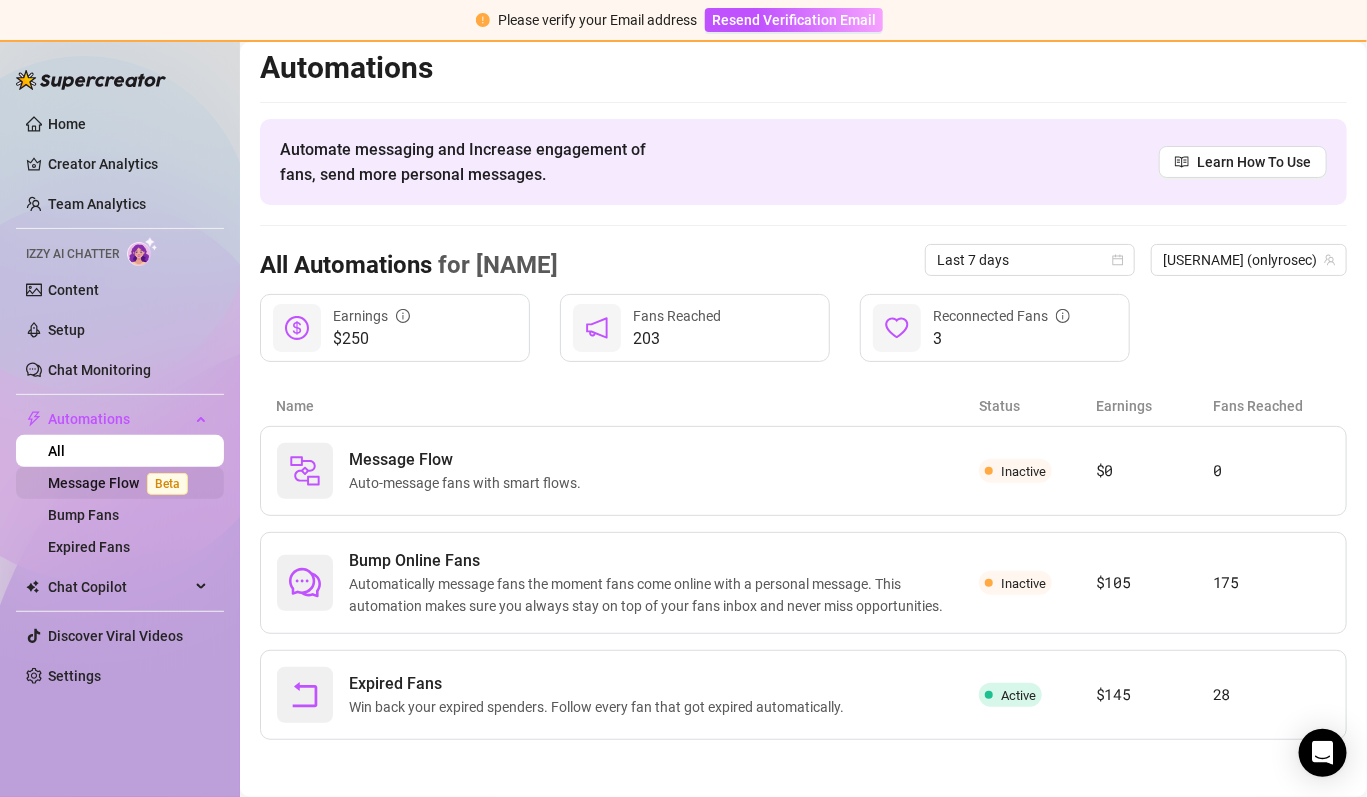 click on "Message Flow Beta" at bounding box center [122, 483] 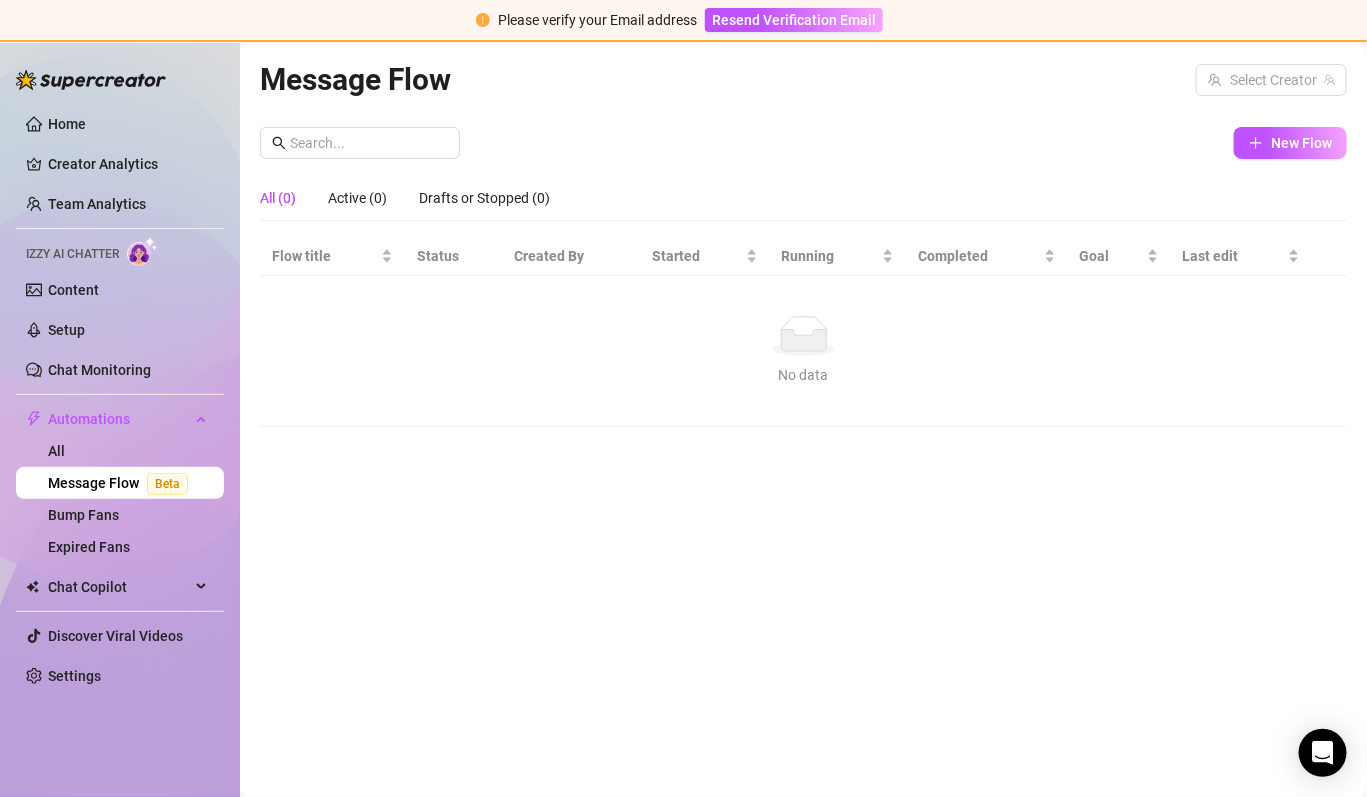 scroll, scrollTop: 0, scrollLeft: 0, axis: both 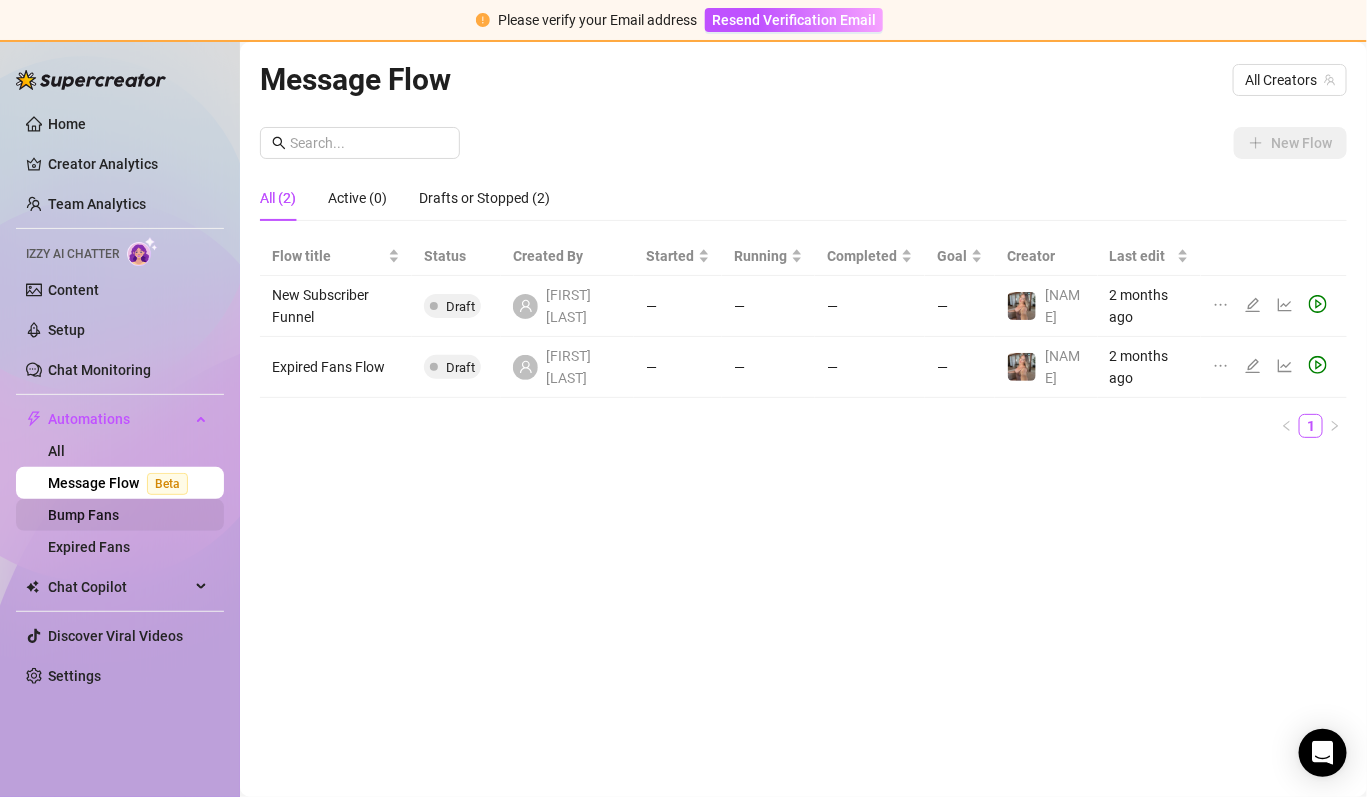 click on "Bump Fans" at bounding box center (83, 515) 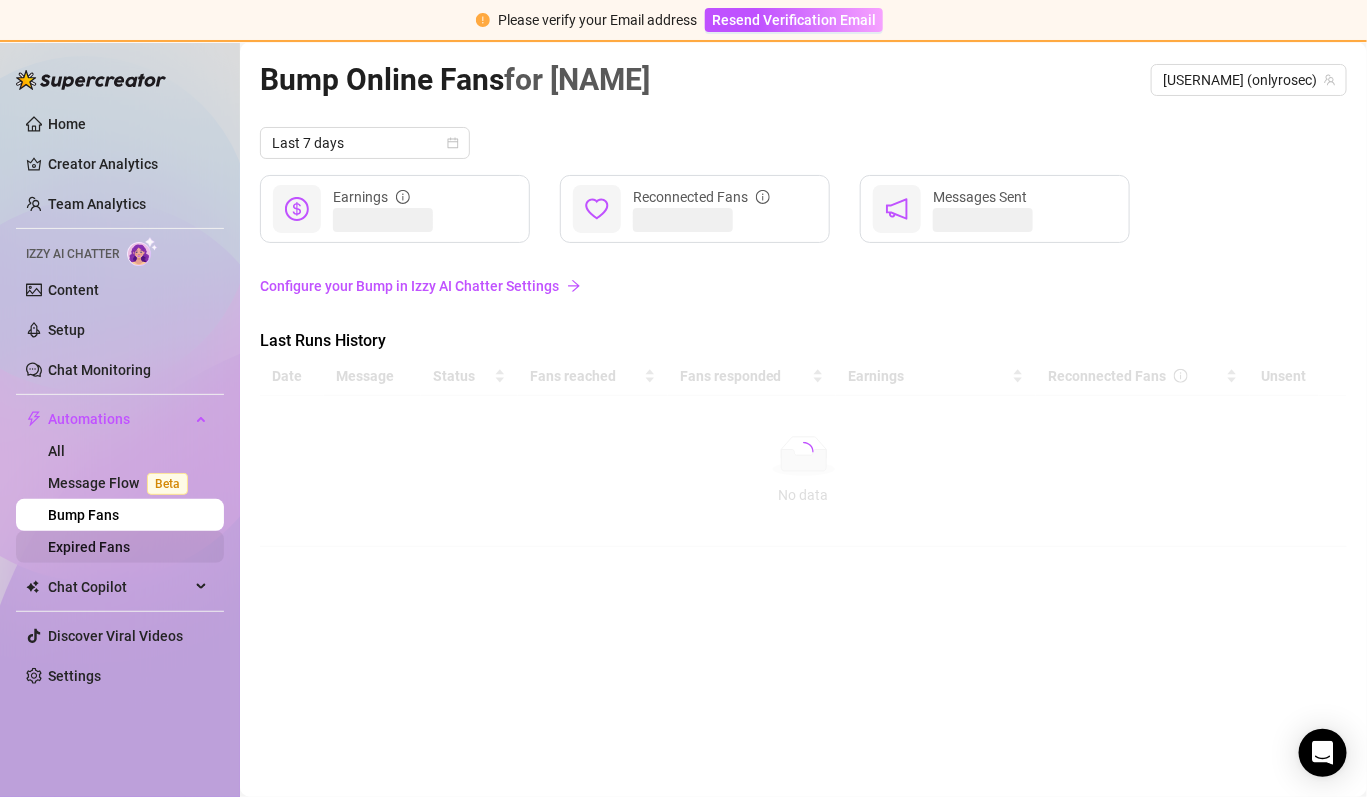 click on "Expired Fans" at bounding box center [89, 547] 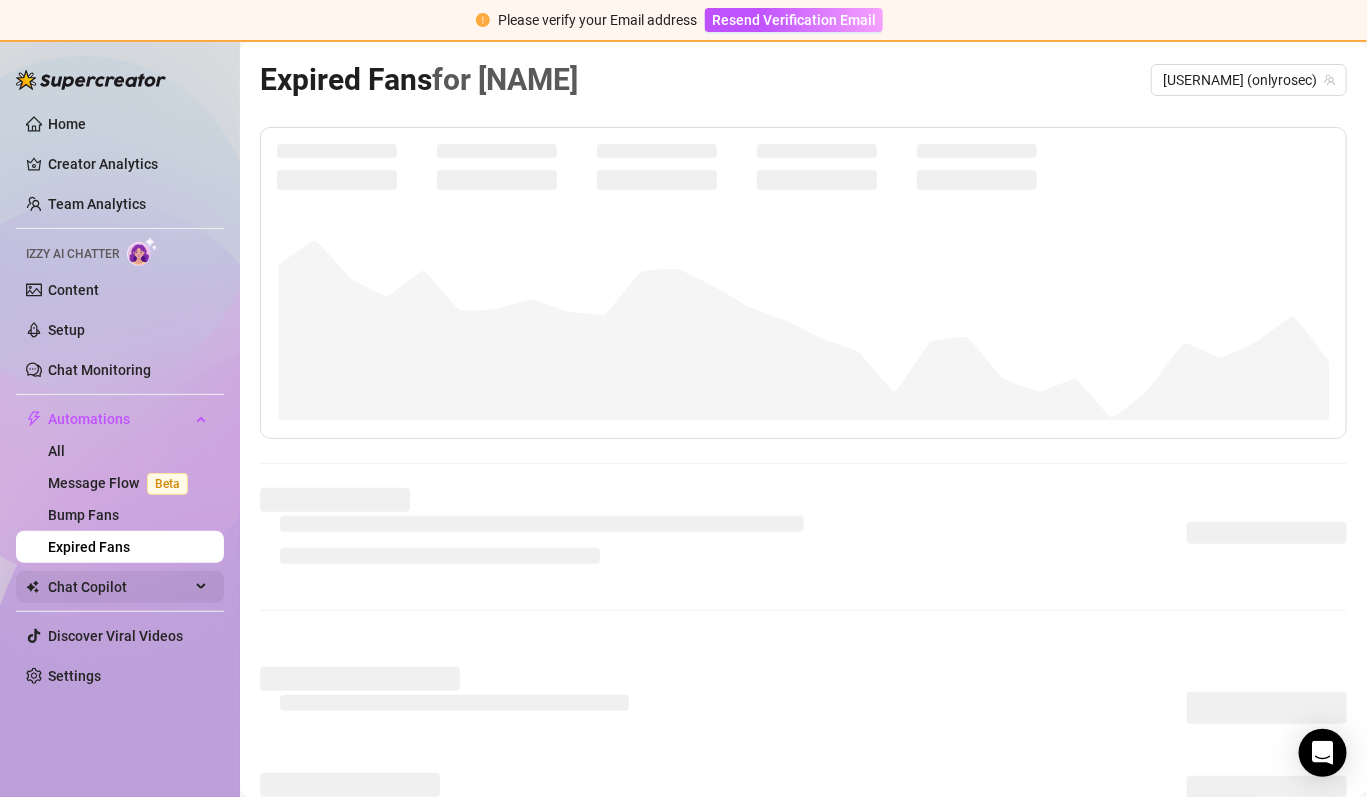 click on "Chat Copilot" at bounding box center (119, 587) 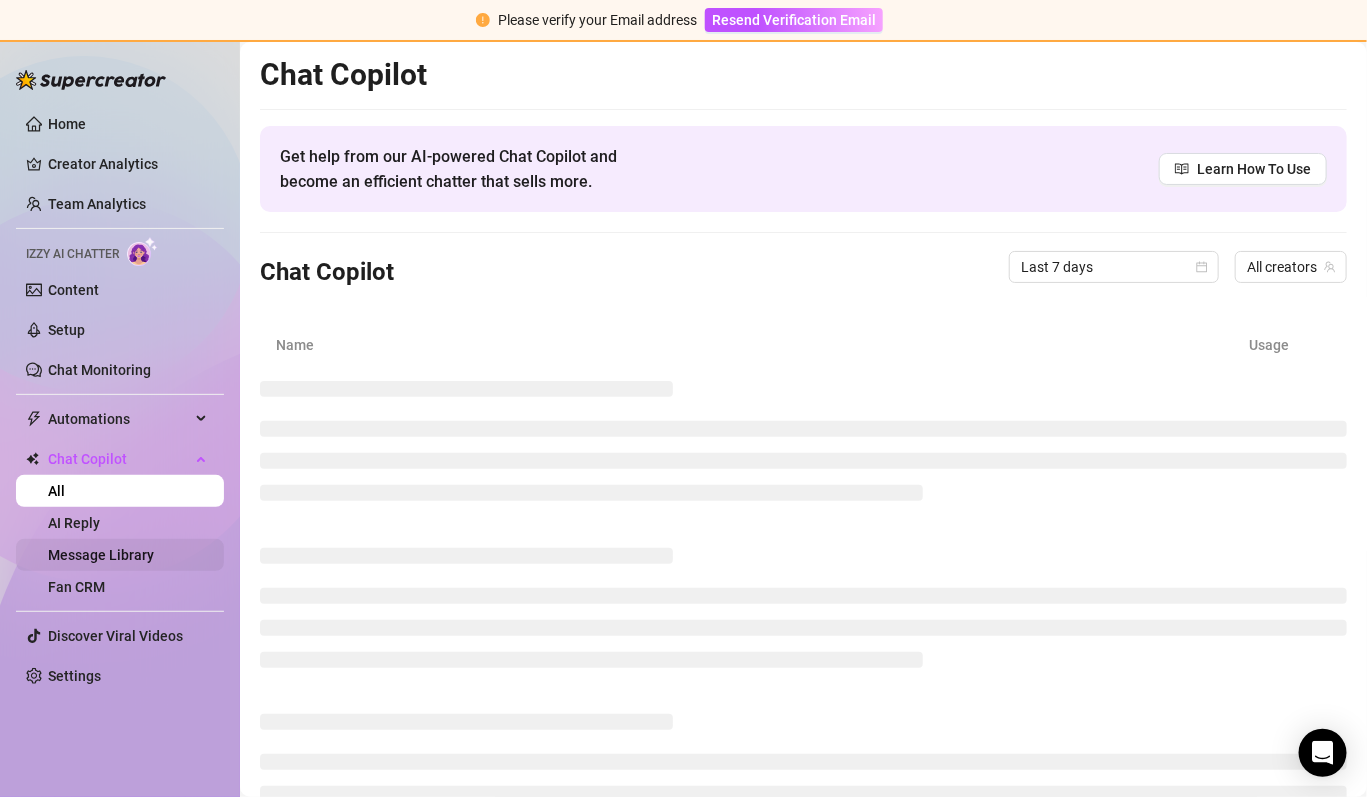 click on "Message Library" at bounding box center [101, 555] 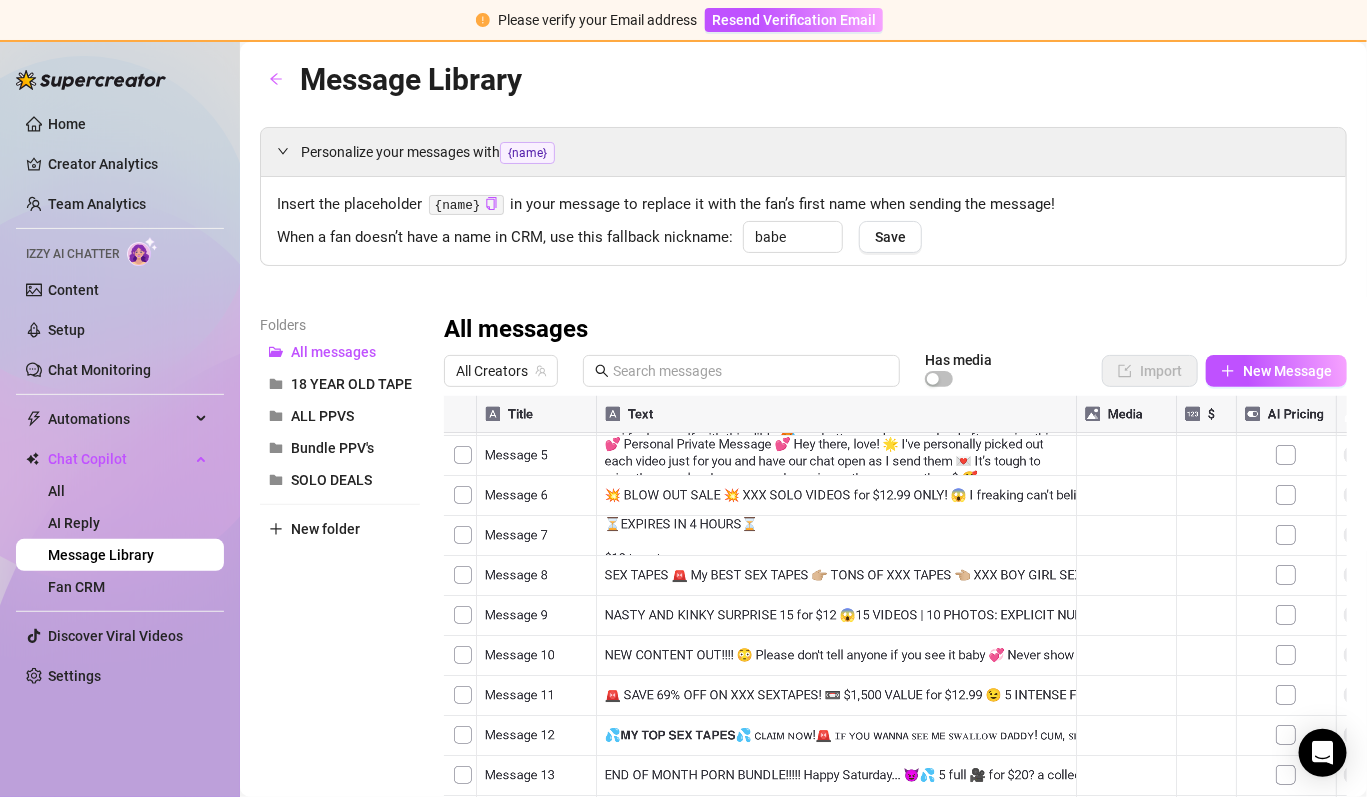 scroll, scrollTop: 0, scrollLeft: 0, axis: both 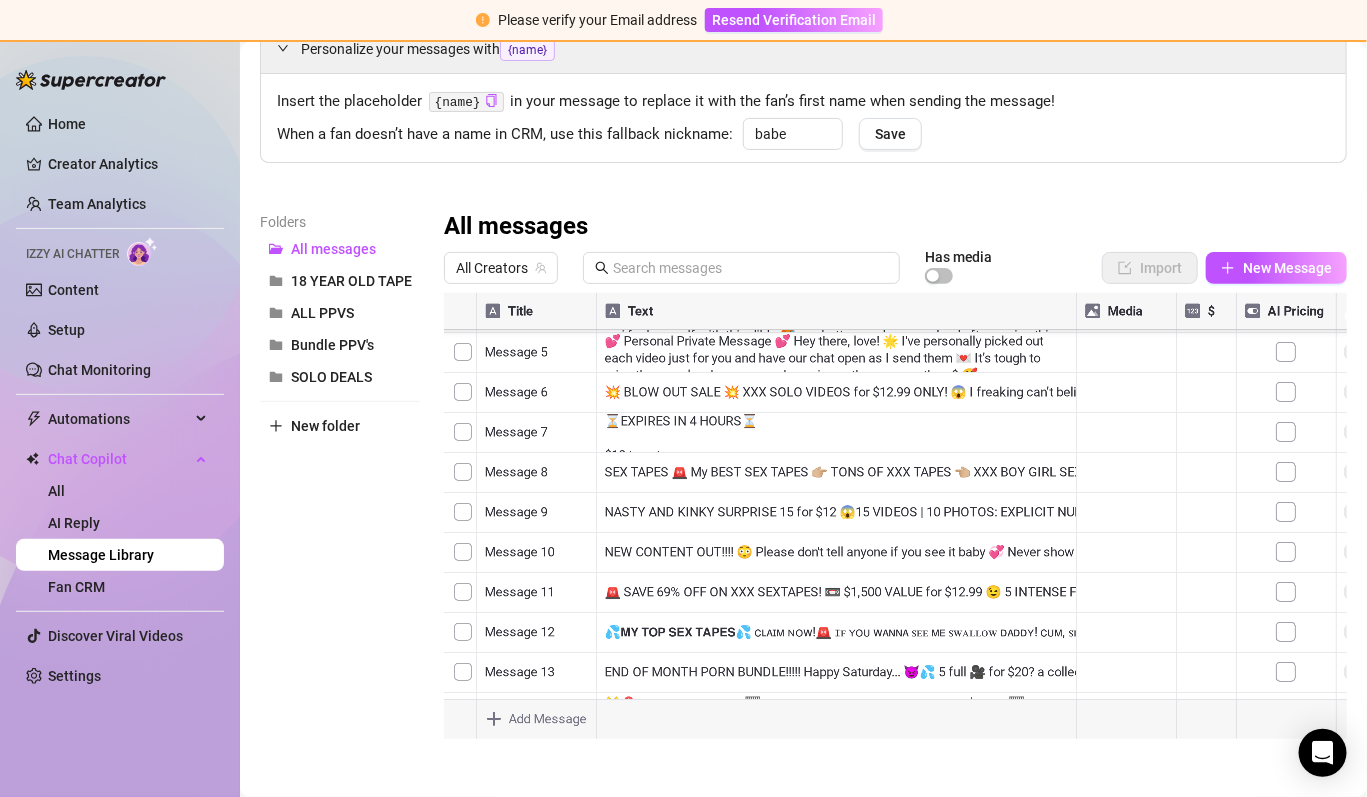 click at bounding box center [896, 516] 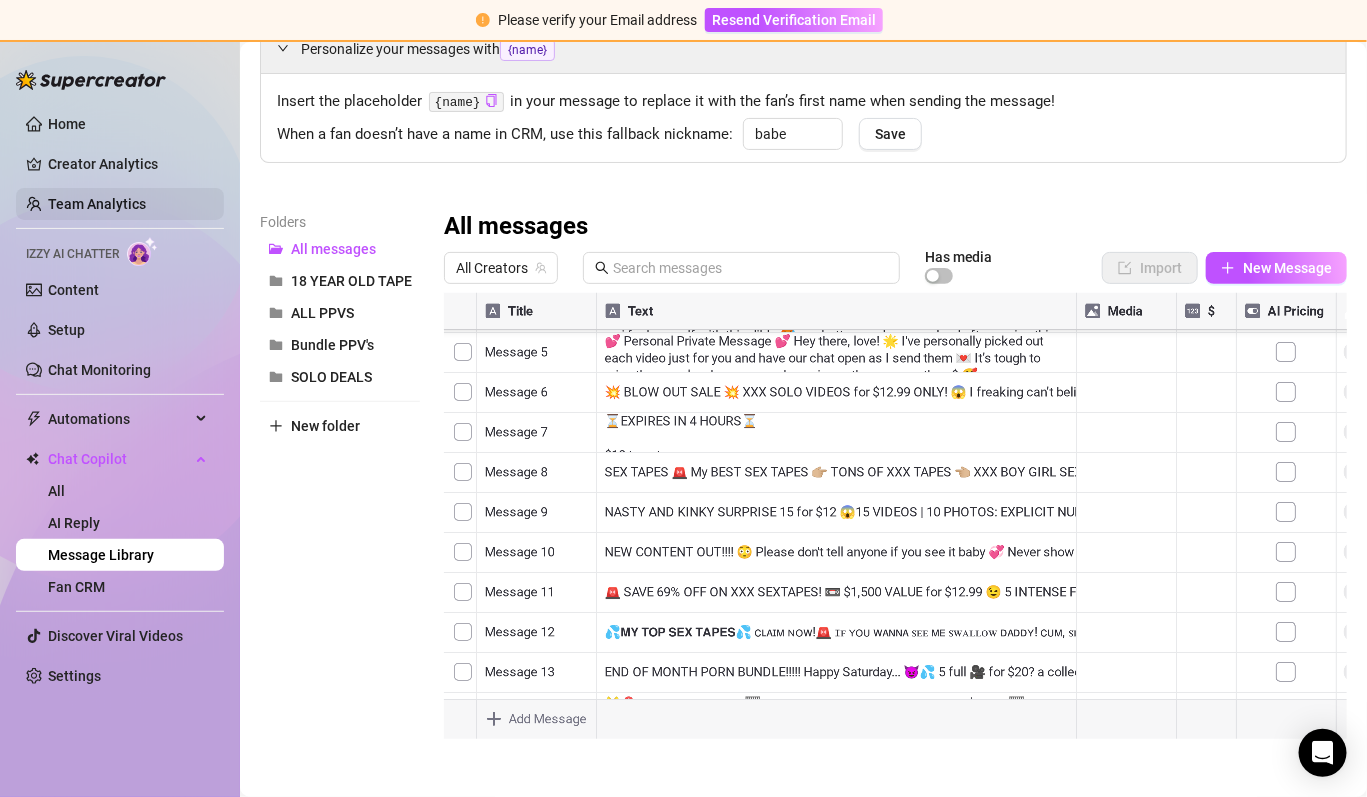 click on "Team Analytics" at bounding box center [97, 204] 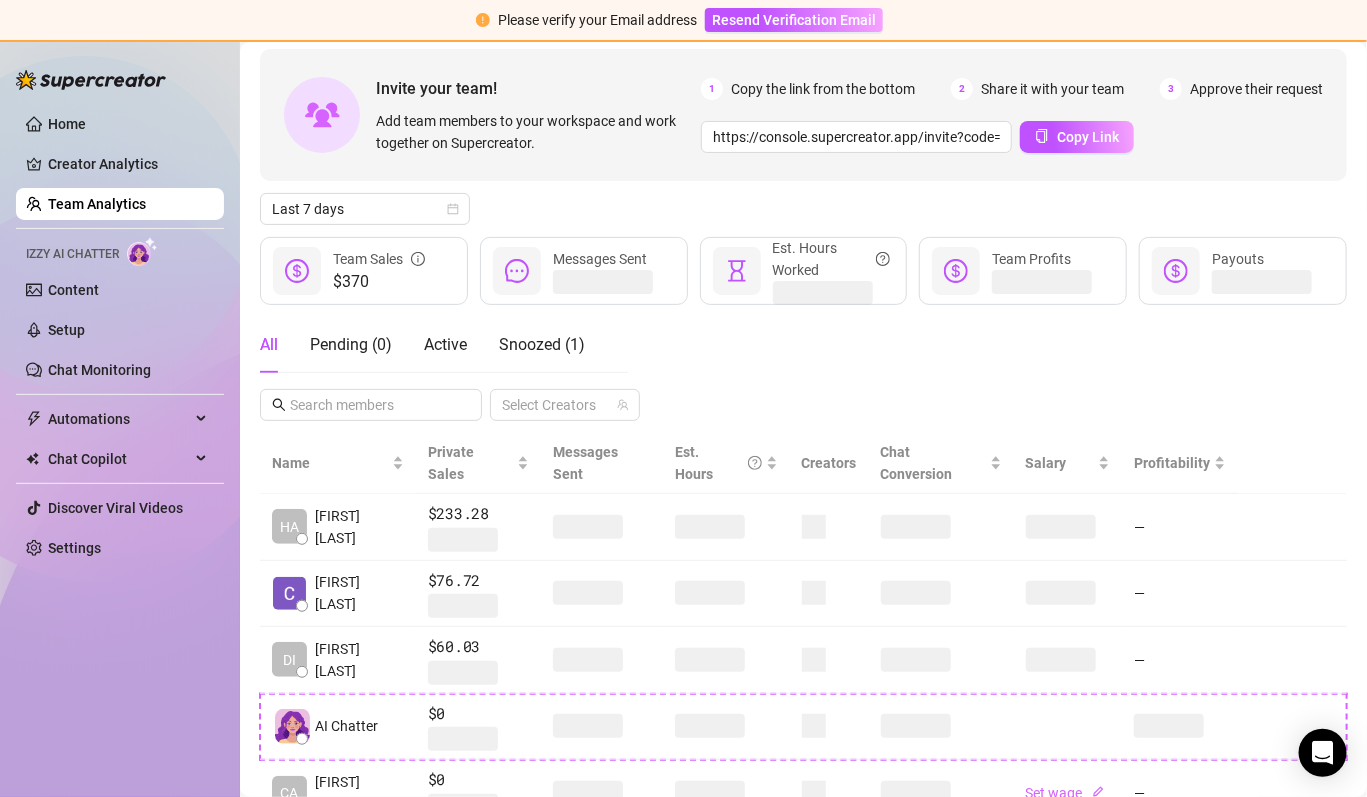 scroll, scrollTop: 103, scrollLeft: 0, axis: vertical 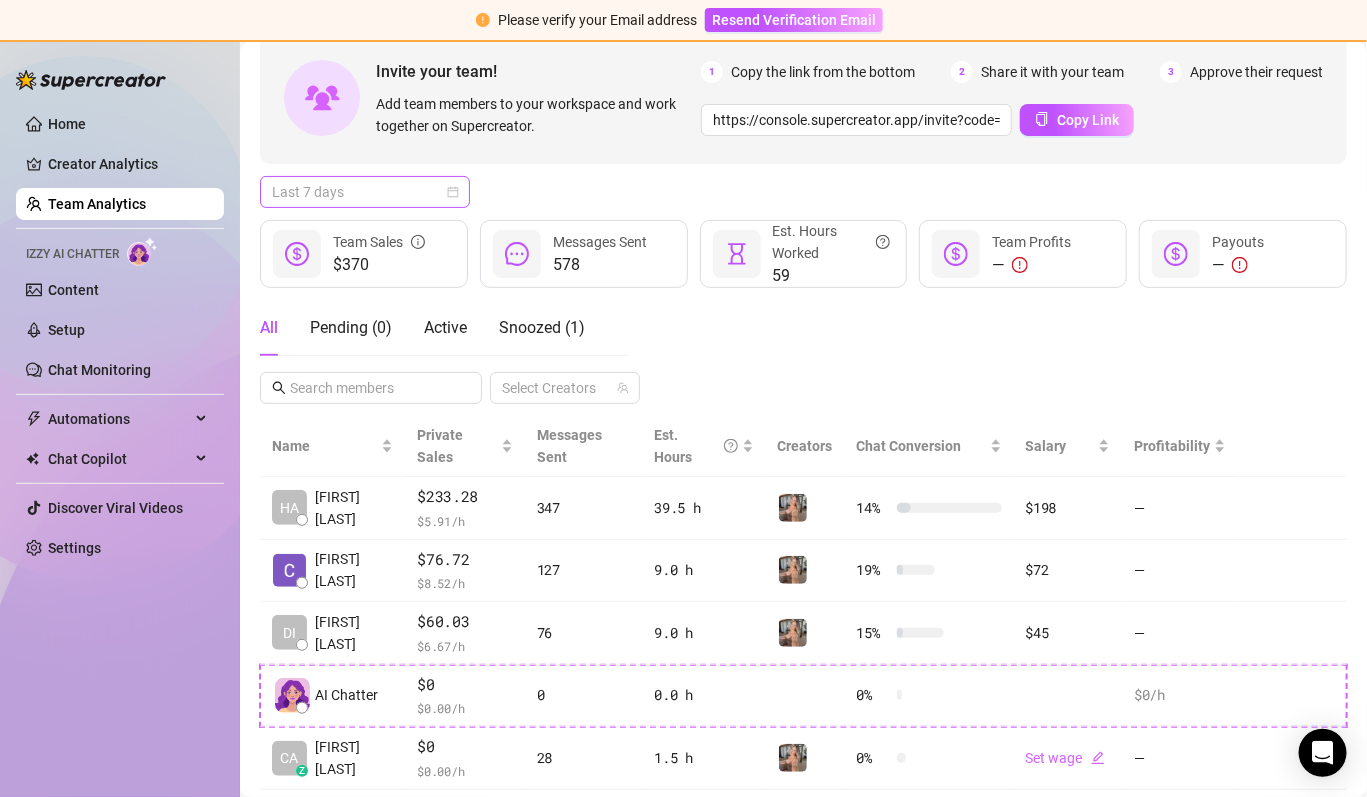 click on "Last 7 days" at bounding box center [365, 192] 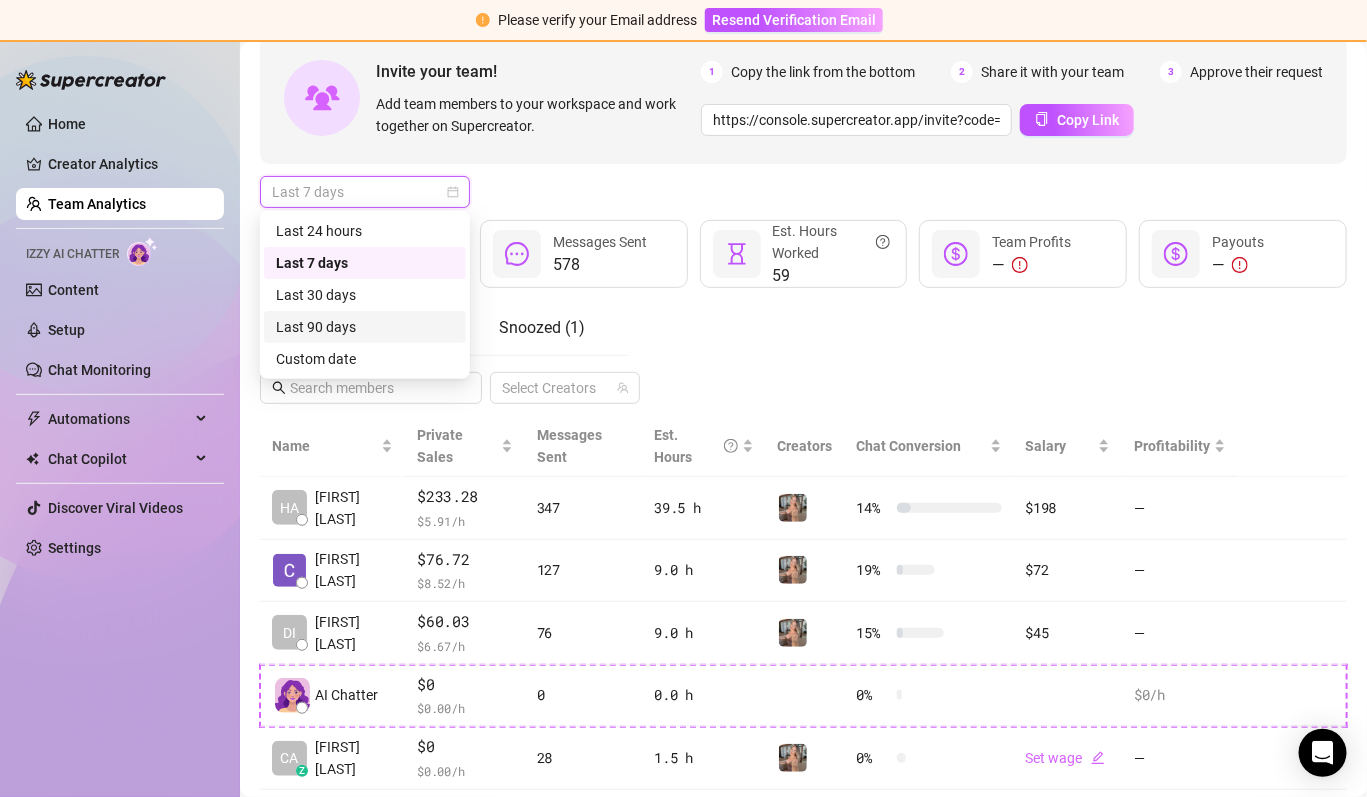 click on "Last 90 days" at bounding box center [365, 327] 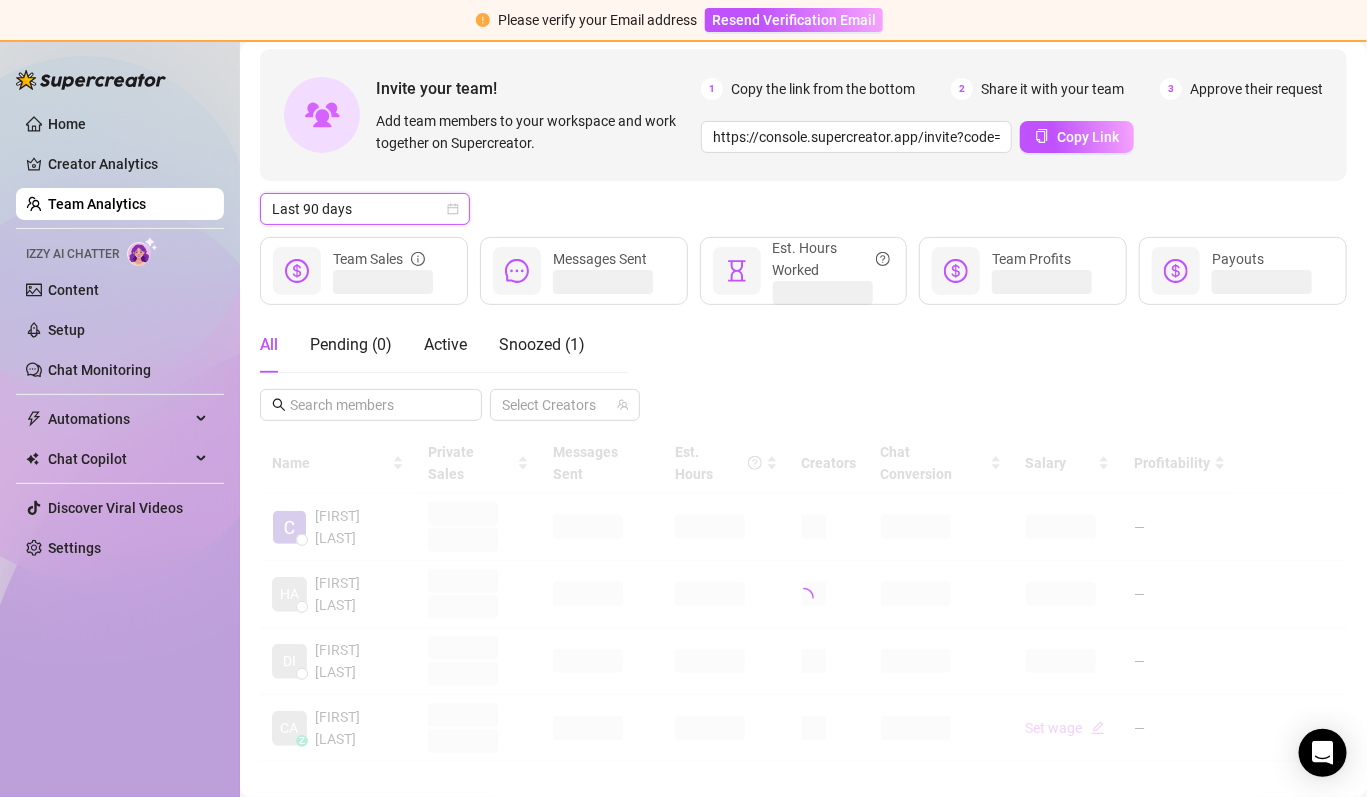 scroll, scrollTop: 103, scrollLeft: 0, axis: vertical 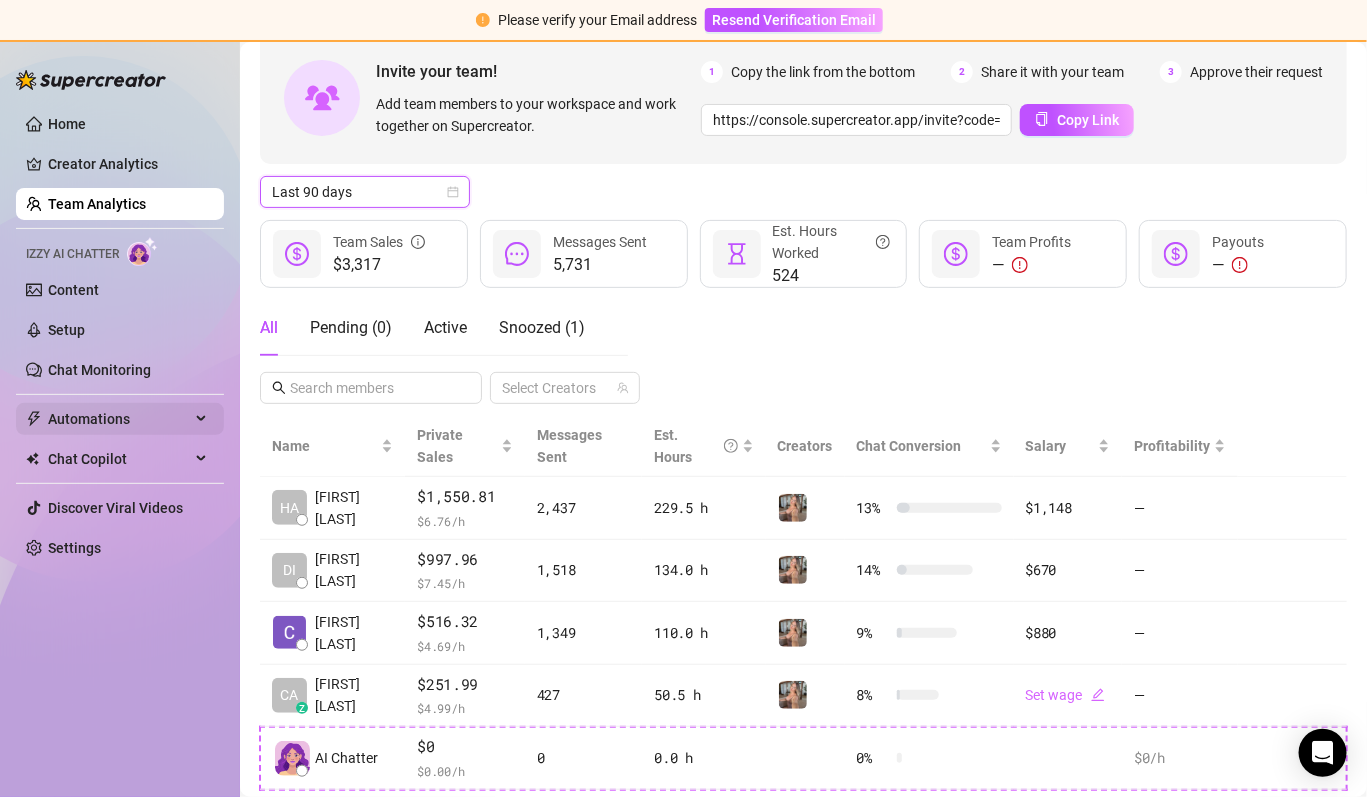 click at bounding box center [203, 419] 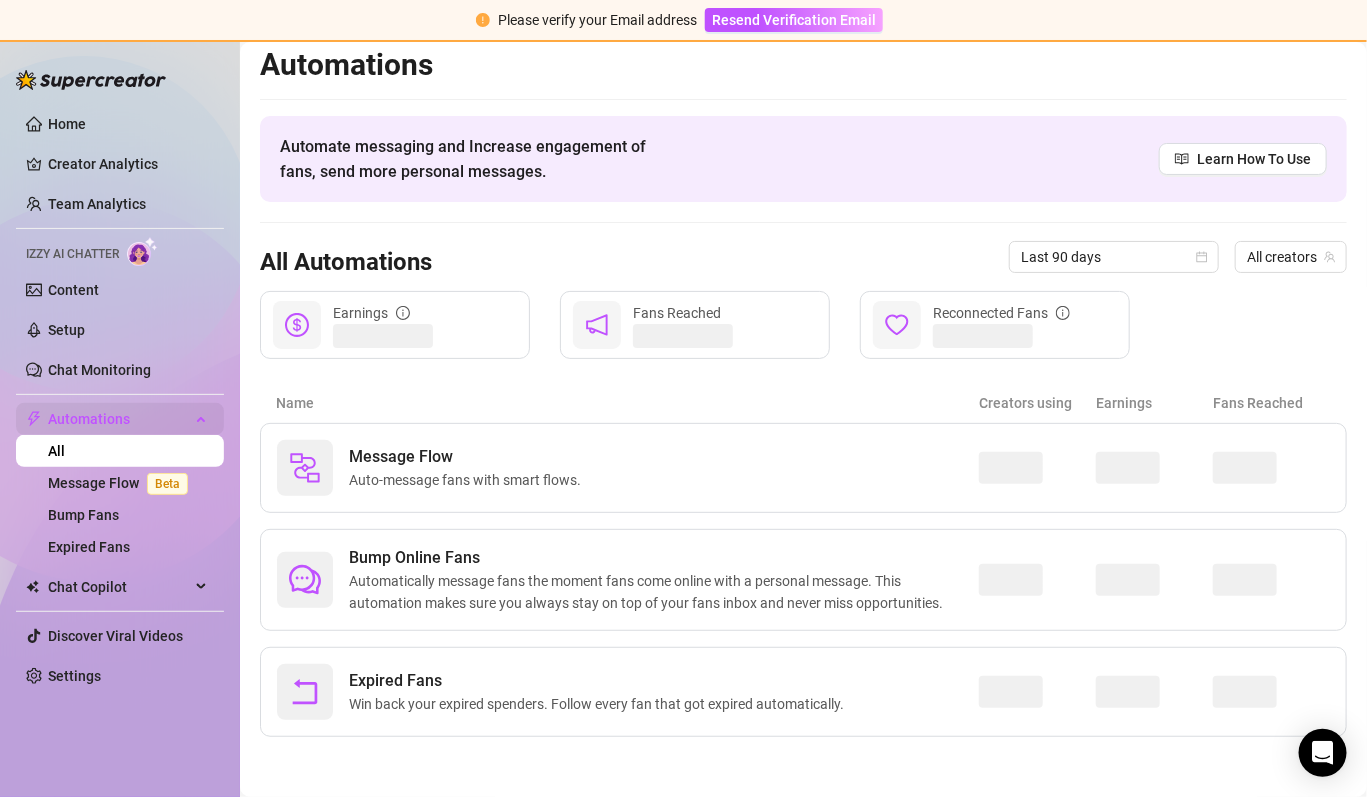 scroll, scrollTop: 7, scrollLeft: 0, axis: vertical 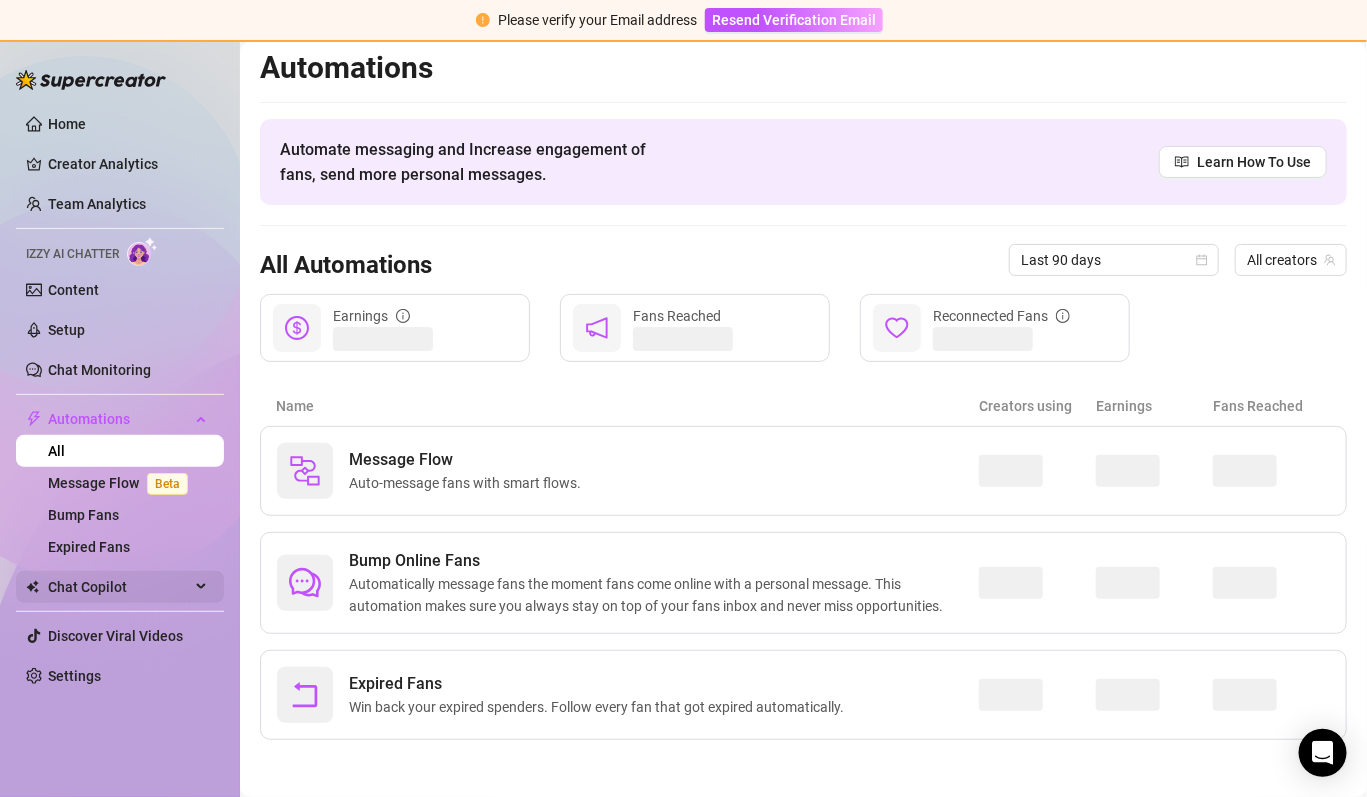 click on "Chat Copilot" at bounding box center [120, 587] 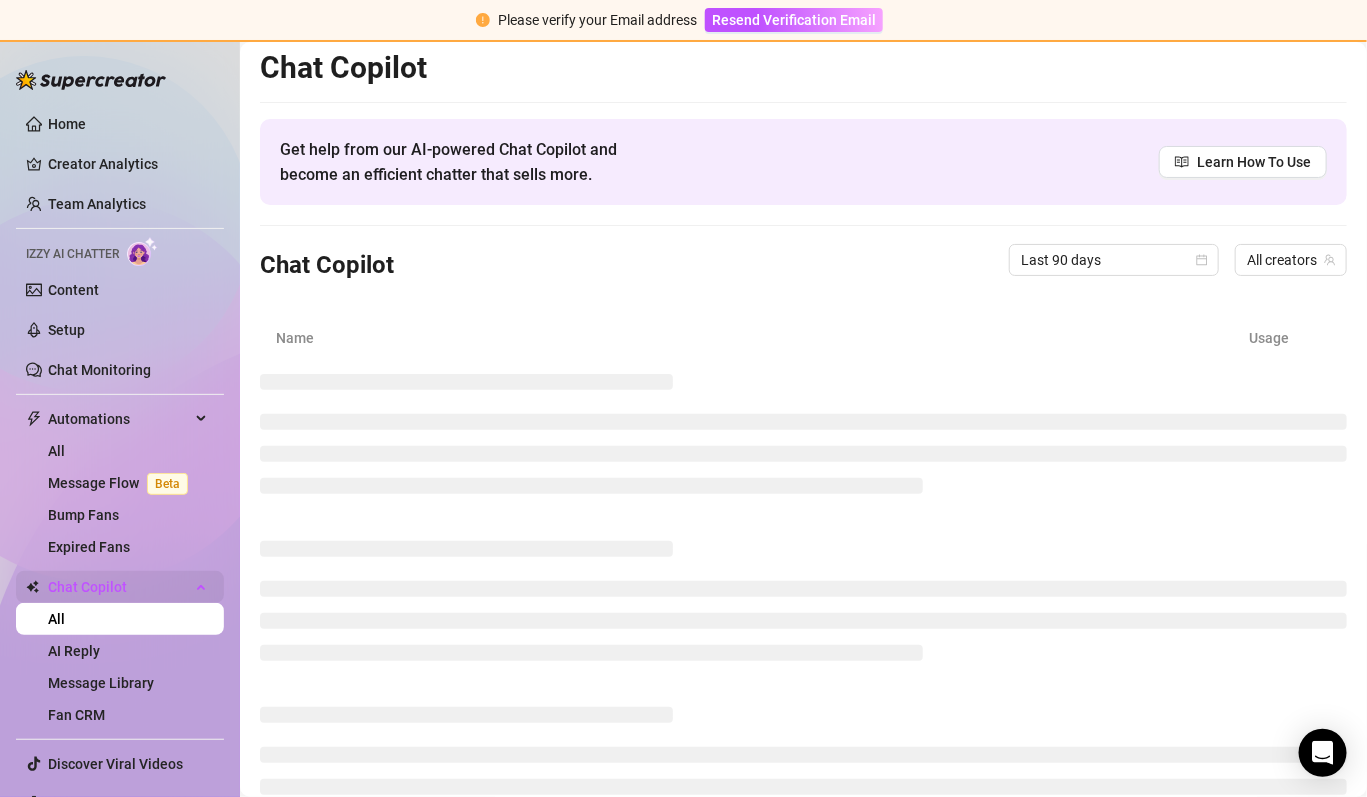 scroll, scrollTop: 0, scrollLeft: 0, axis: both 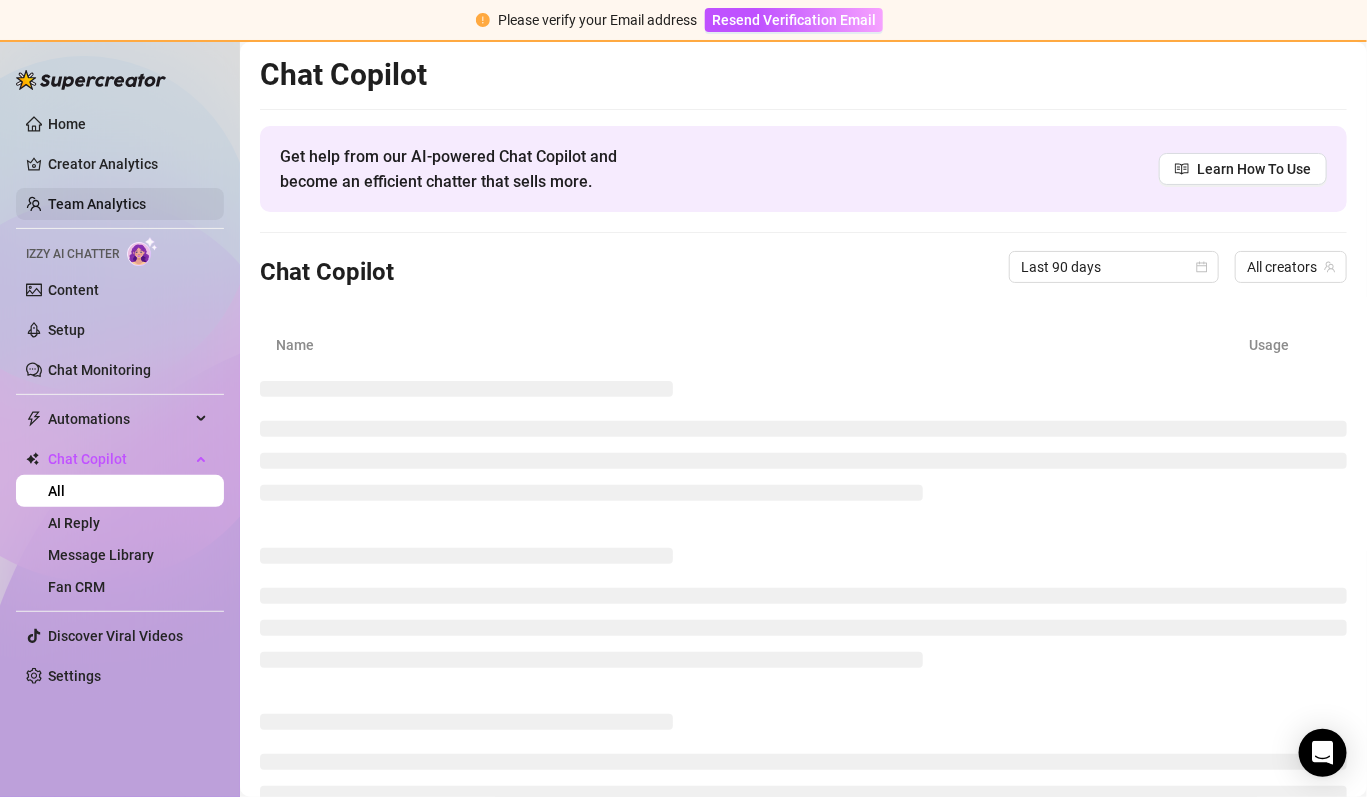 click on "Team Analytics" at bounding box center [97, 204] 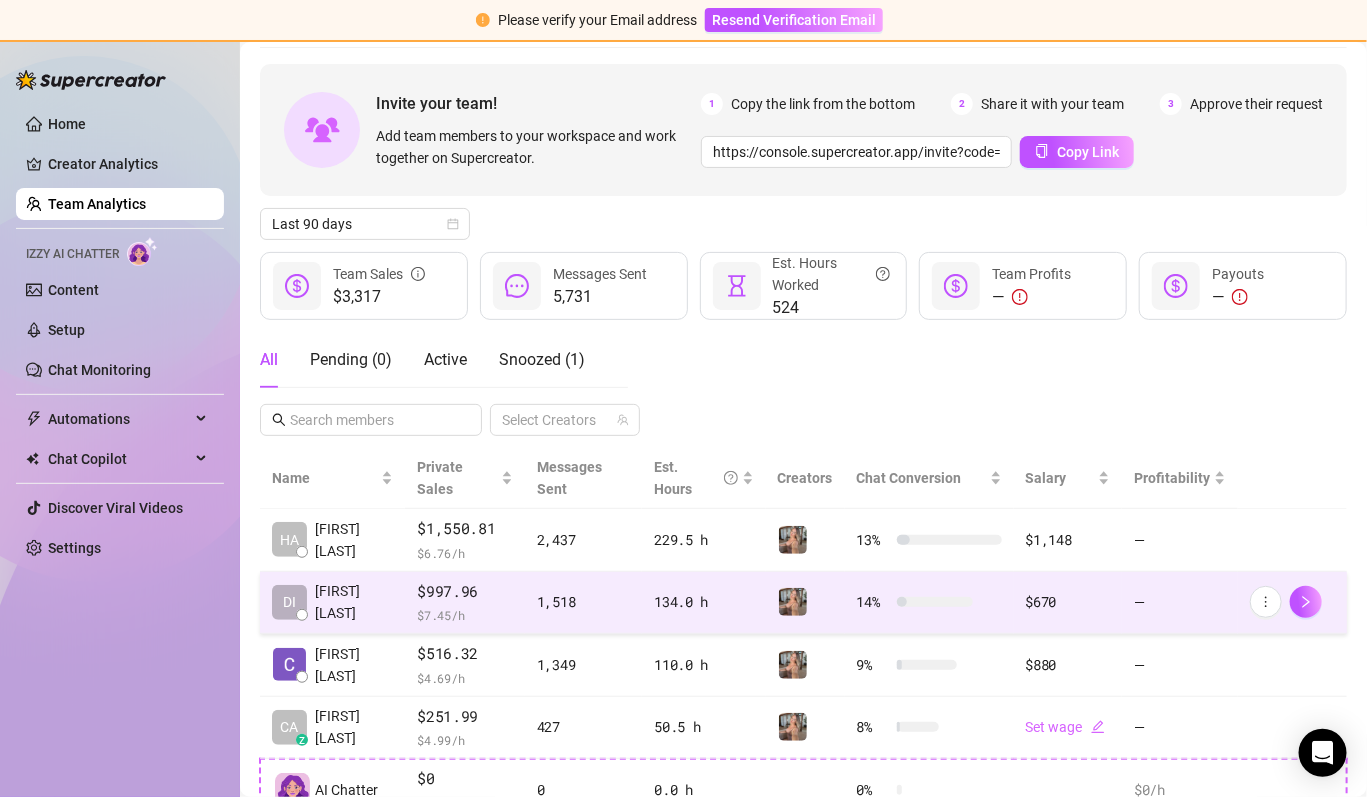scroll, scrollTop: 131, scrollLeft: 0, axis: vertical 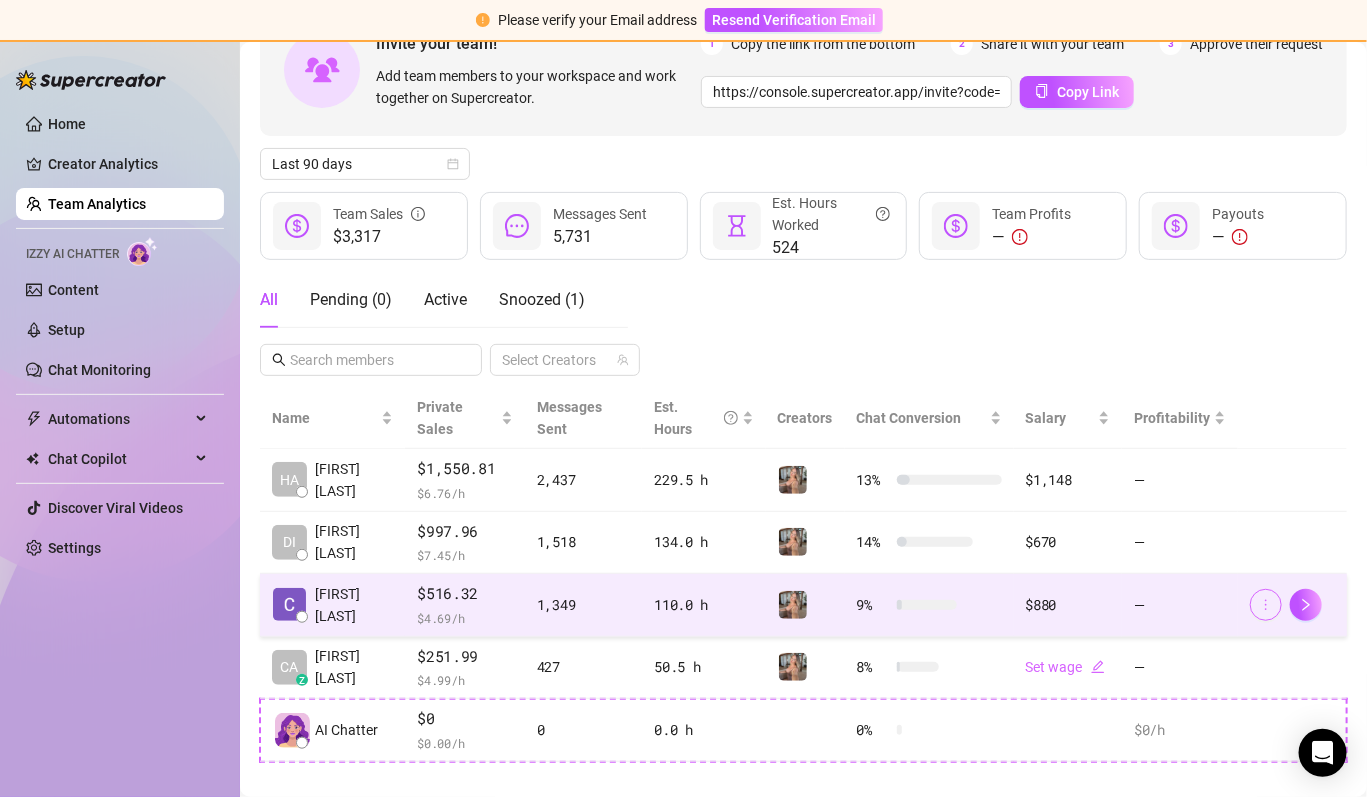 click 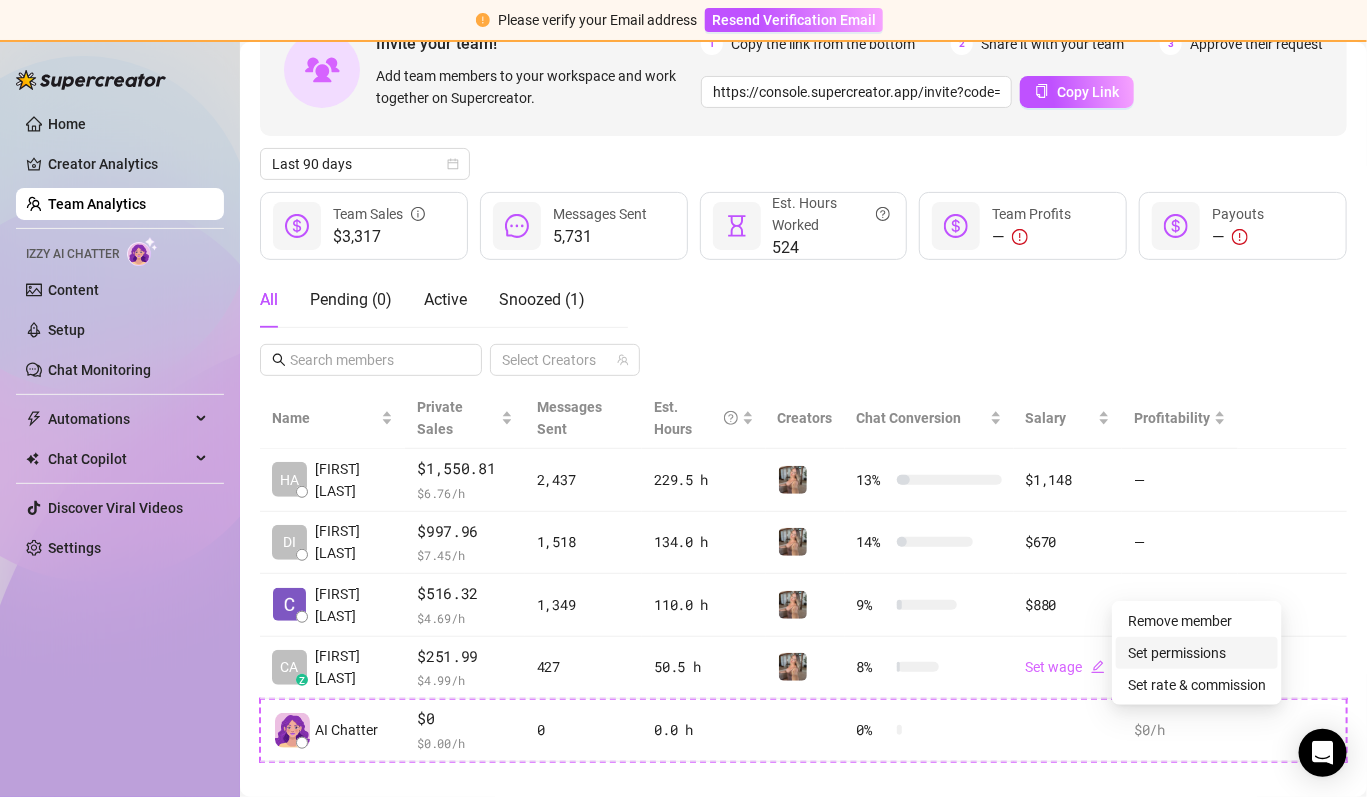 click on "Set permissions" at bounding box center [1177, 653] 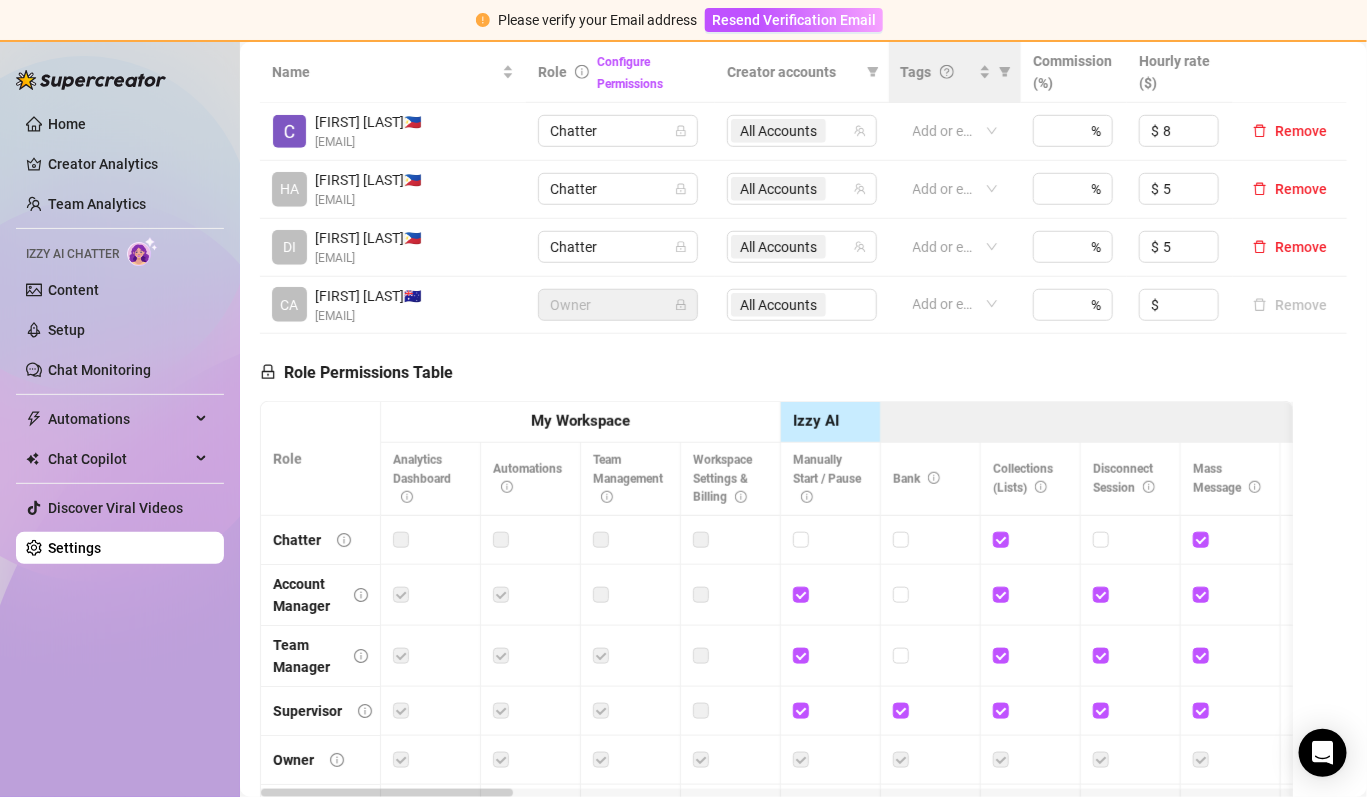 scroll, scrollTop: 614, scrollLeft: 0, axis: vertical 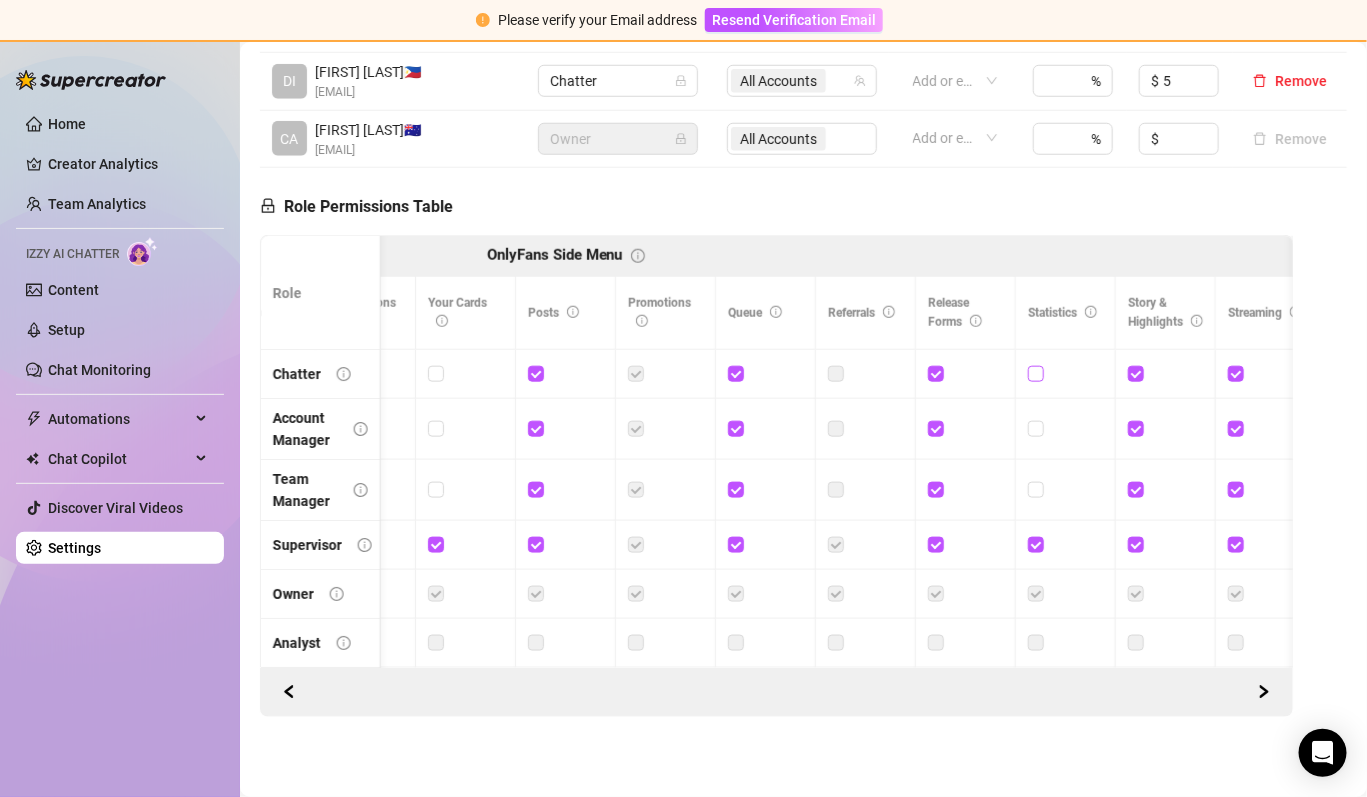 click at bounding box center (1035, 373) 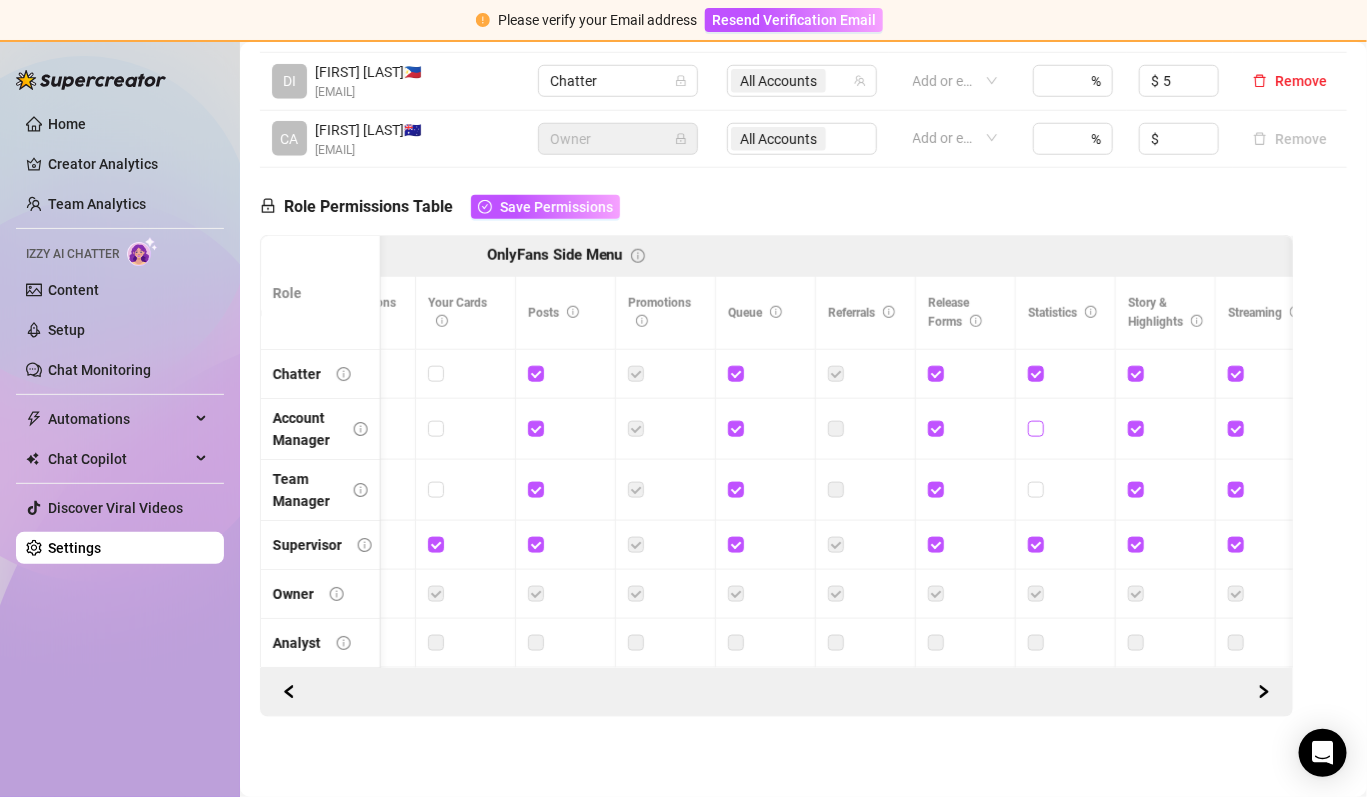 click at bounding box center [1036, 429] 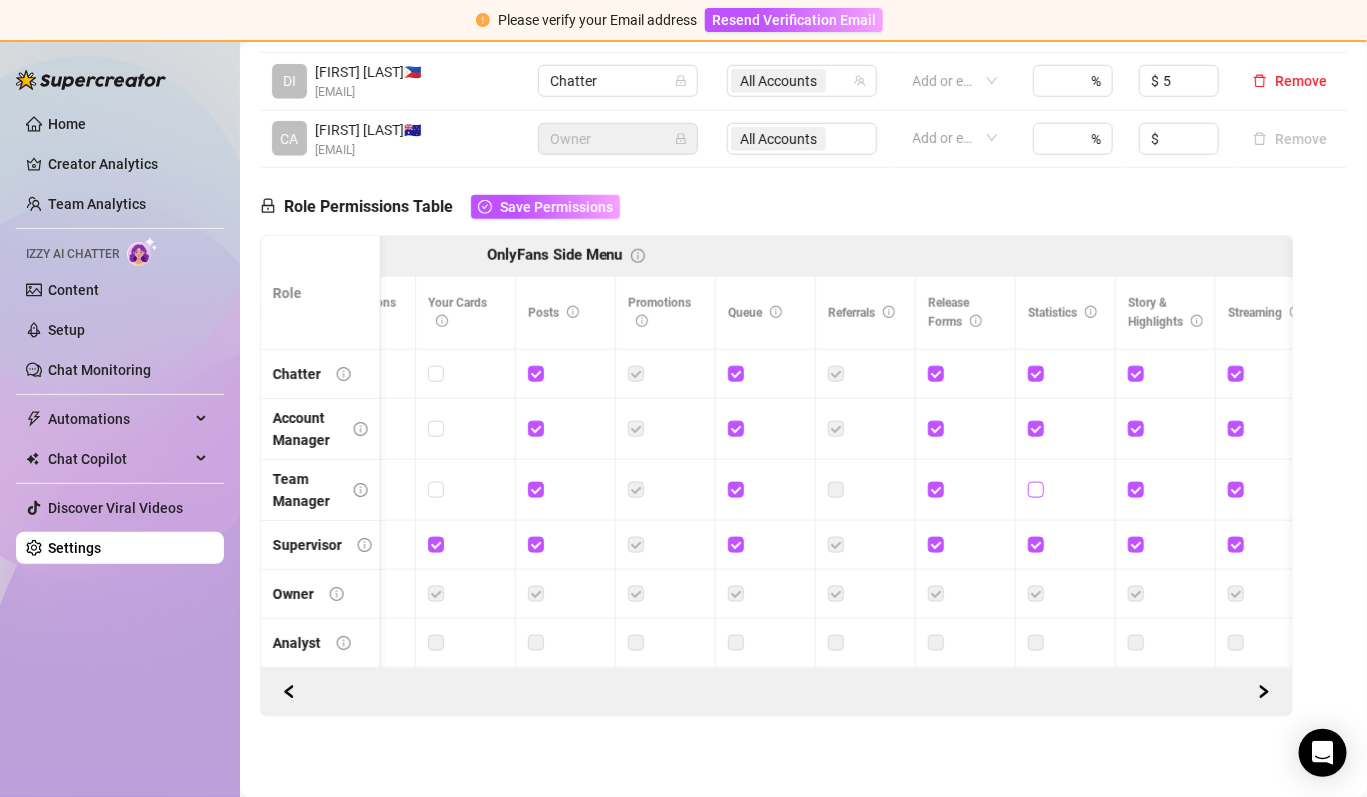 click at bounding box center (1035, 489) 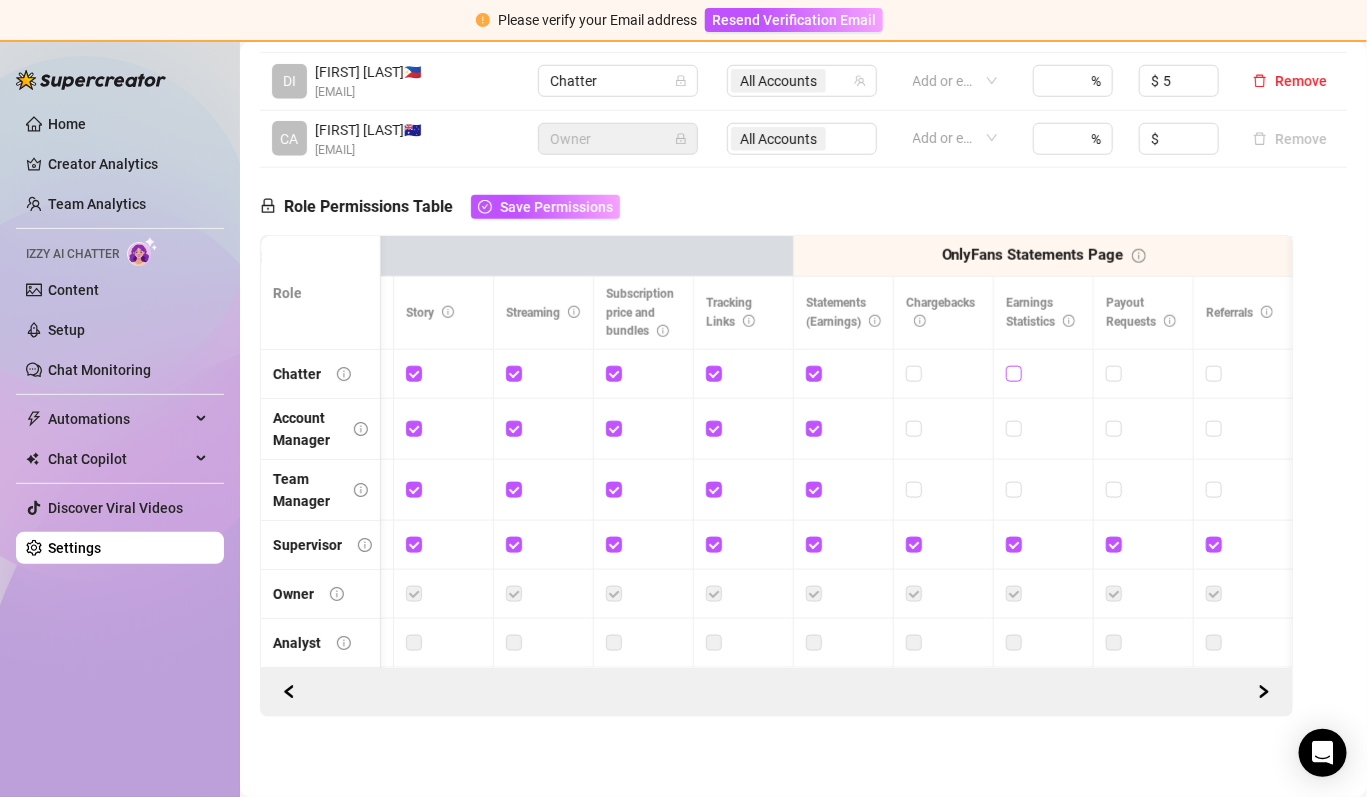 click at bounding box center [1013, 373] 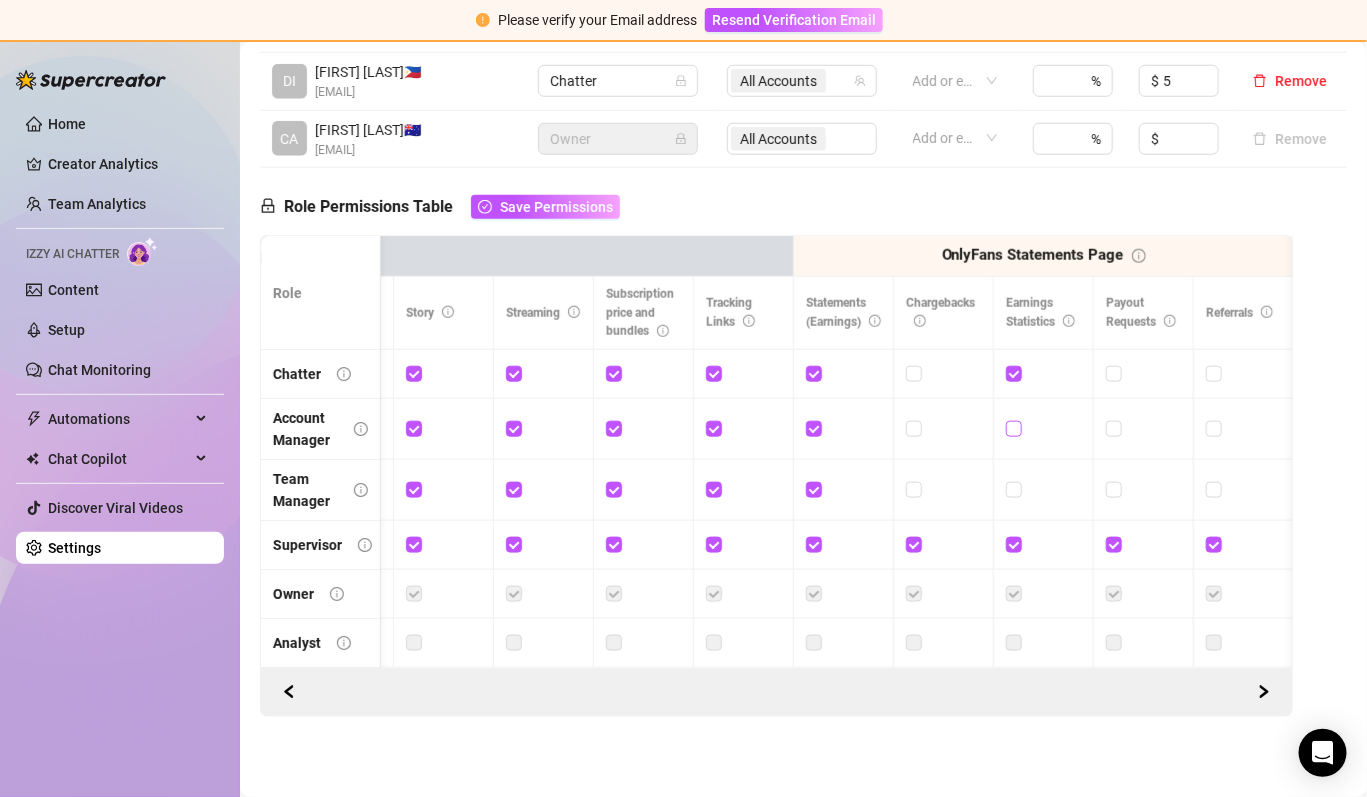 click at bounding box center [1013, 428] 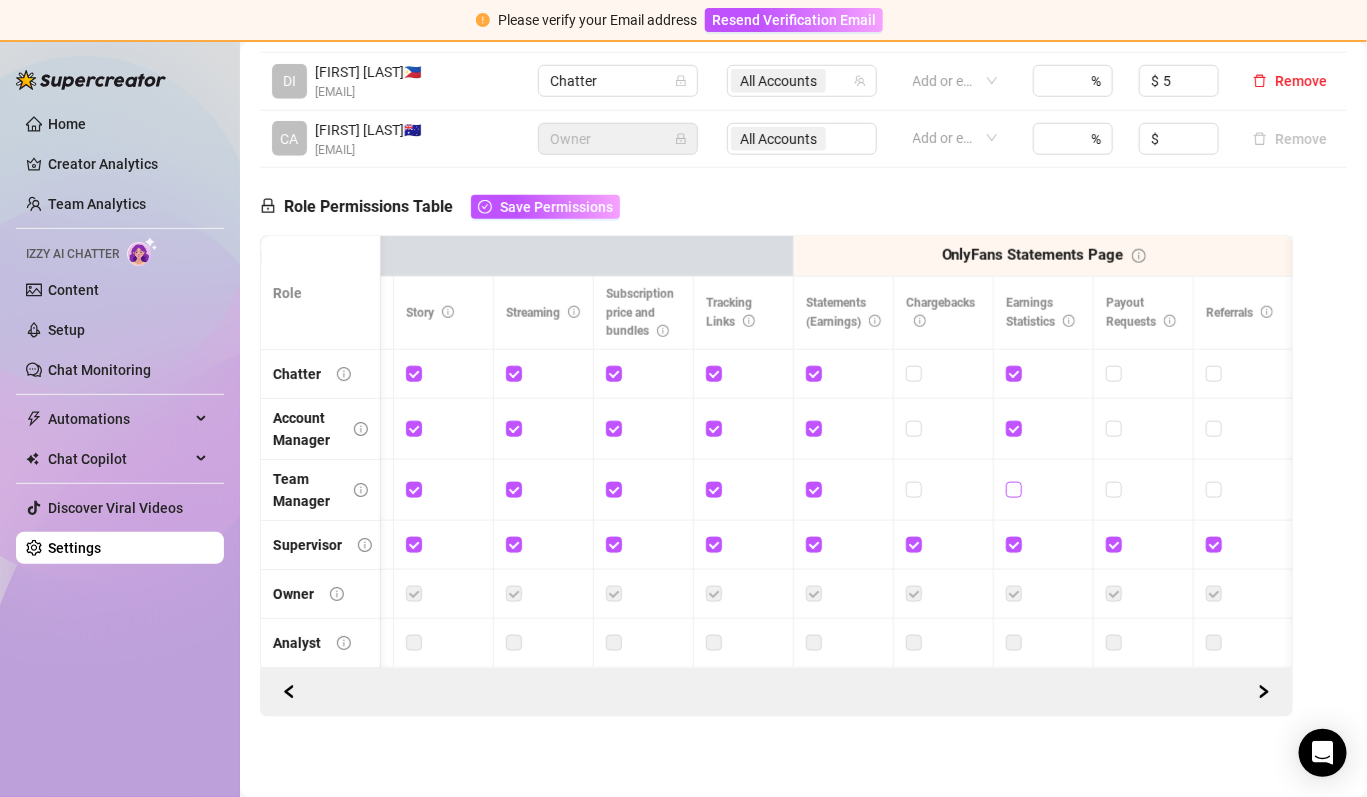 click at bounding box center [1014, 490] 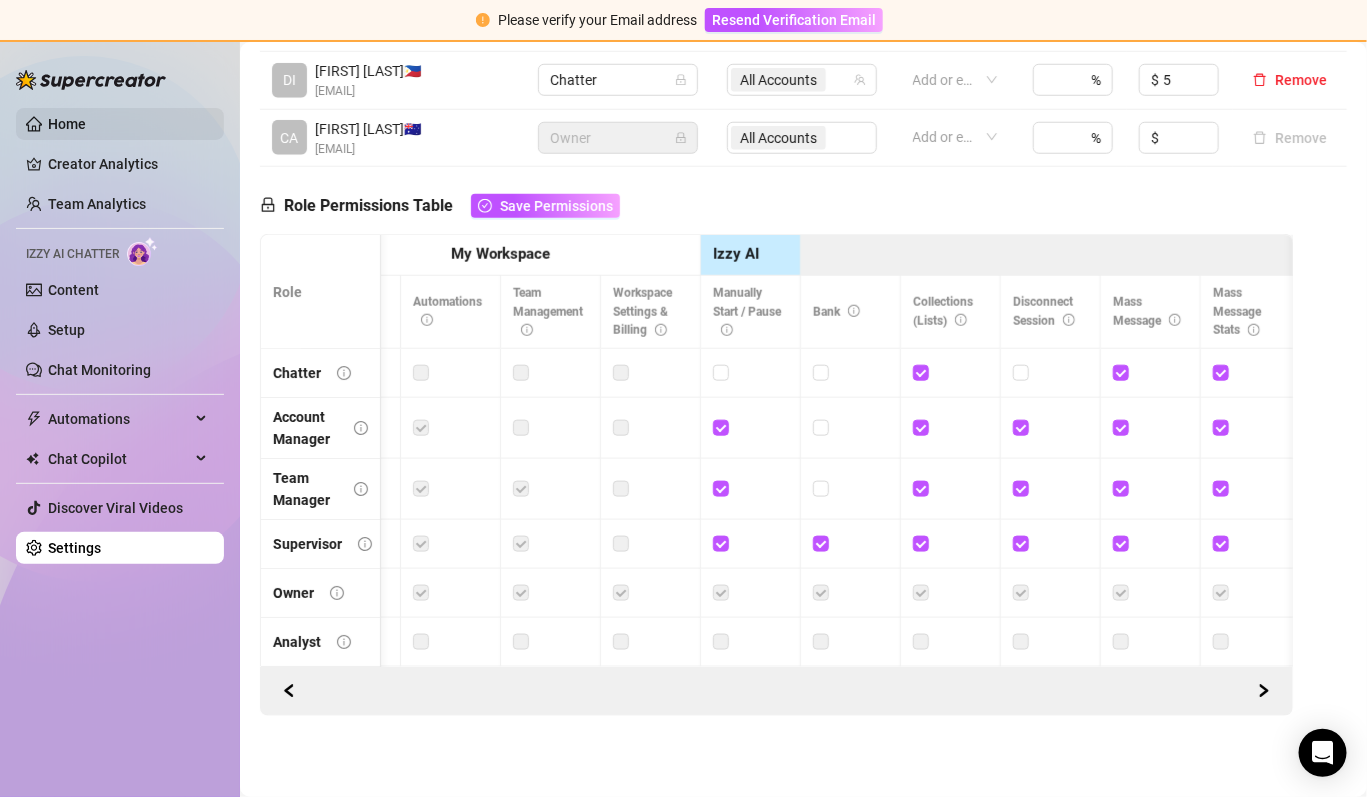 click on "Home" at bounding box center [67, 124] 